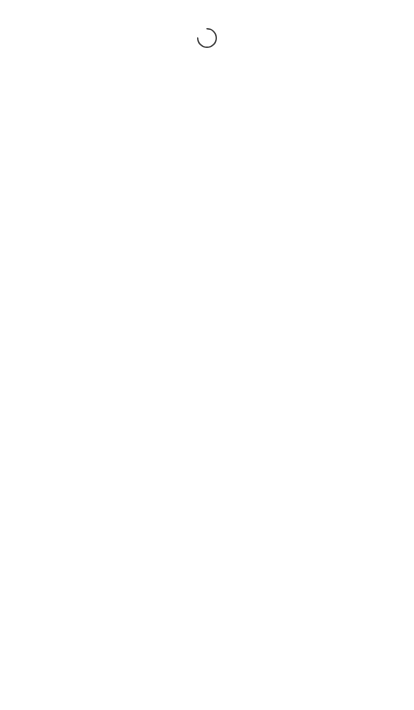 scroll, scrollTop: 0, scrollLeft: 0, axis: both 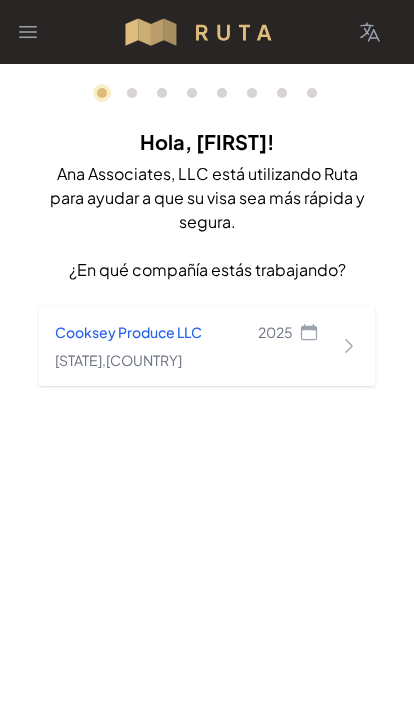 click on "Cooksey Produce LLC" at bounding box center (128, 332) 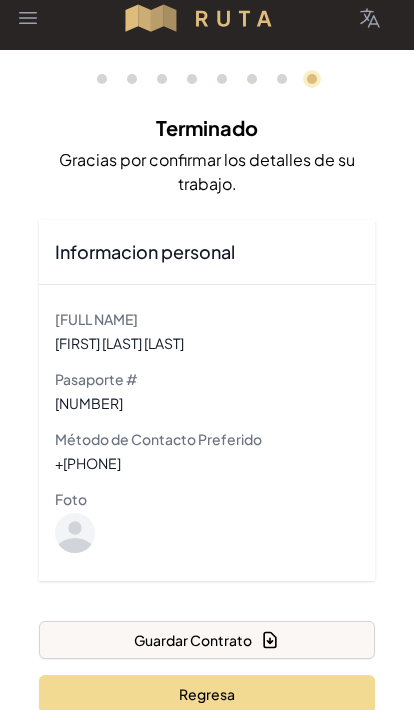 scroll, scrollTop: 66, scrollLeft: 0, axis: vertical 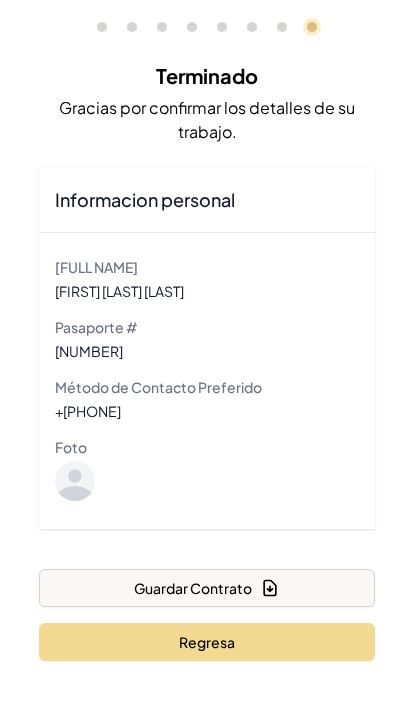 click at bounding box center (270, 589) 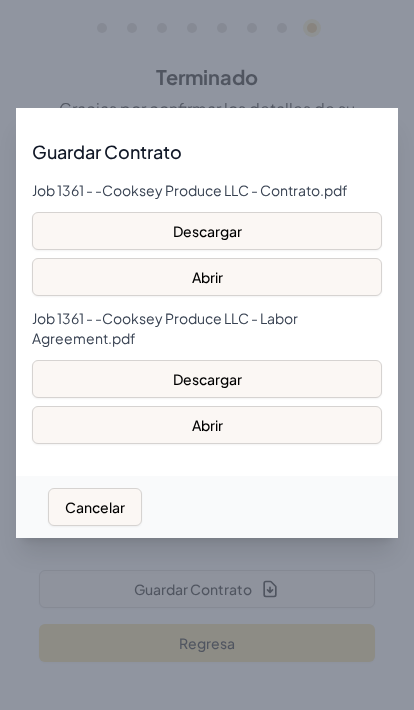click on "Descargar" at bounding box center (207, 231) 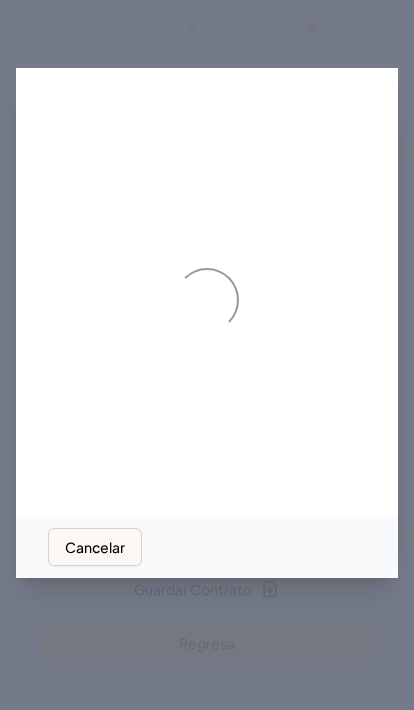 scroll, scrollTop: 0, scrollLeft: 0, axis: both 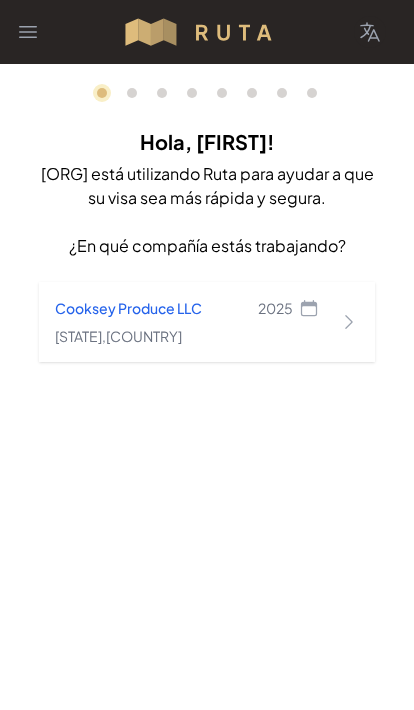 click on "Cooksey Produce LLC 2025   Colorado ,  United States" at bounding box center (207, 322) 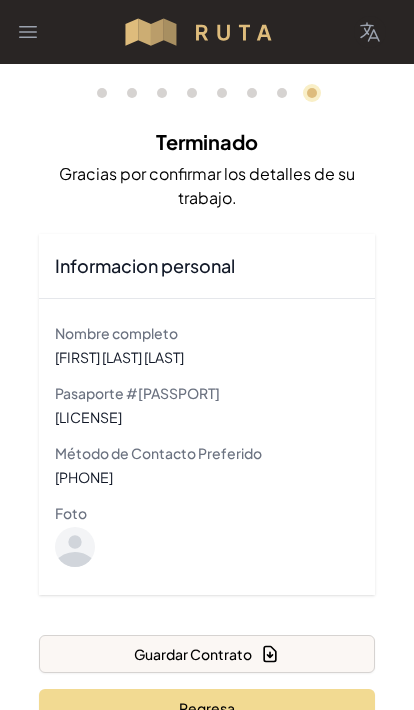 scroll, scrollTop: 66, scrollLeft: 0, axis: vertical 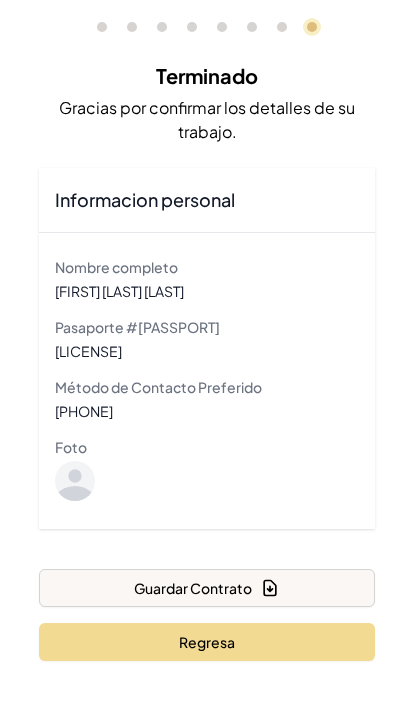 click on "Guardar Contrato" at bounding box center [207, 589] 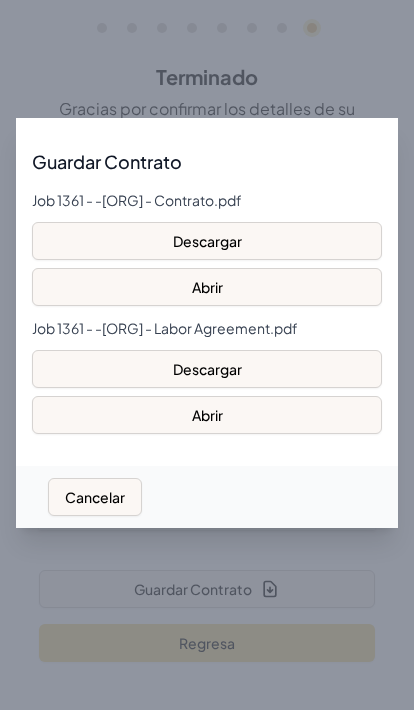 click on "Descargar" at bounding box center (207, 241) 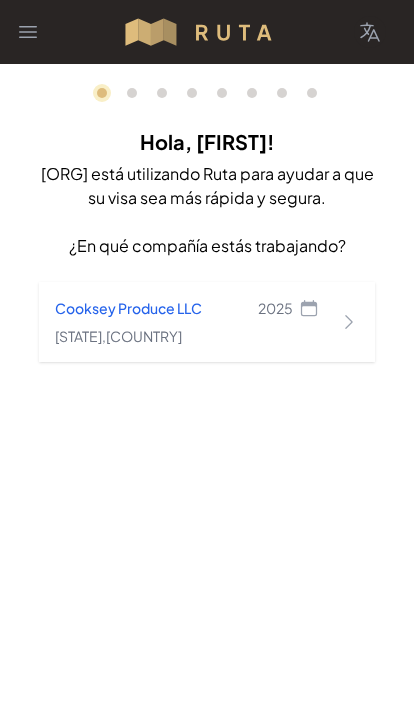 scroll, scrollTop: 0, scrollLeft: 0, axis: both 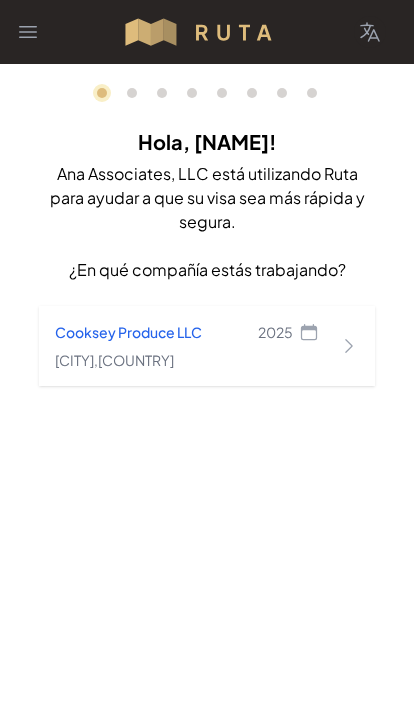 click on "[COMPANY] [YEAR] [STATE] , [COUNTRY]" at bounding box center [187, 346] 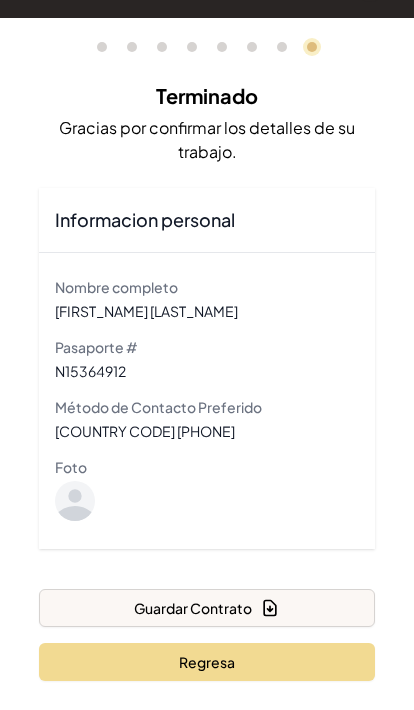 scroll, scrollTop: 66, scrollLeft: 0, axis: vertical 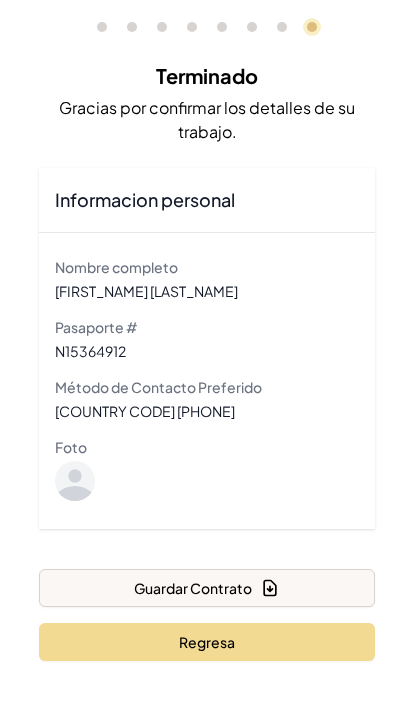 click on "Guardar Contrato" at bounding box center (207, 589) 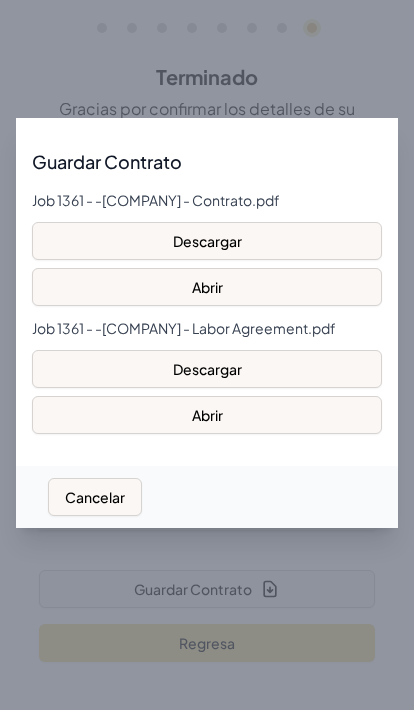 click on "Abrir" at bounding box center (207, 287) 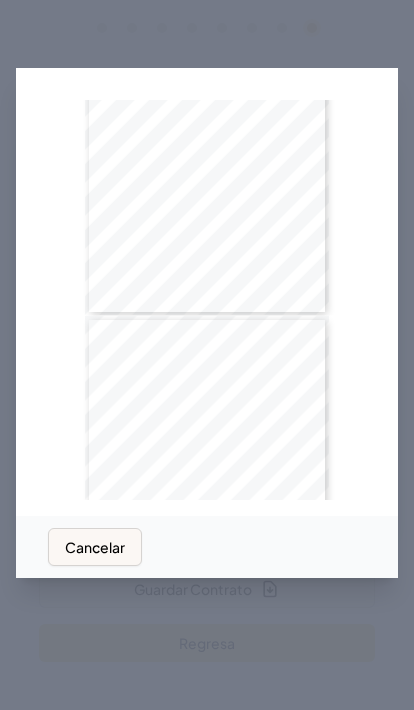 scroll, scrollTop: 415, scrollLeft: 0, axis: vertical 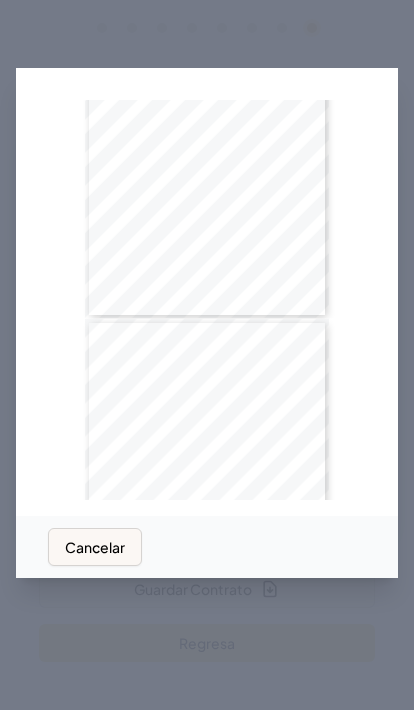 click on "3 B.   Requisitos mínimos del trabajo 1.   Educación: Diploma/título estadounidense mínimo que se requiere.   *      Ninguno   ❑   Preparatoria/Bachillerato/GED ❑   Associate’s (título universitario de dos años)   ❑   Bachelor’s   (Licenciatura)   ❑   Master’s (Maestría) o   superior   ❑   Otro título (JD, MD, etc.) 2.   Experiencia laboral: número de   meses   que se requieren .   *   0   3.   Formación: número de   meses   que se requieren.   *   0 4.   Requisitos básicos del trabajo   (marque todos los que apliquen)   * ❑   a.   Requisitos de certificación/licencia ❑   b.   Requisitos de conductor ❑   c.   Verificación de antecedentes penales ❑   d.   Detección de drogas ❑   e.   Levantar o cargar   100   libras ❑   f .   Expuesto a temperaturas extremas ❑   g .   Empujar y jalar extensamente ❑   h .   Estar sentado o caminar por largos ratos ❑   i .   Inclinándose o agachándose con frecuencia ❑   j .   Movimientos repetitivos 5a.       ❑   Si   ❑" at bounding box center [207, 477] 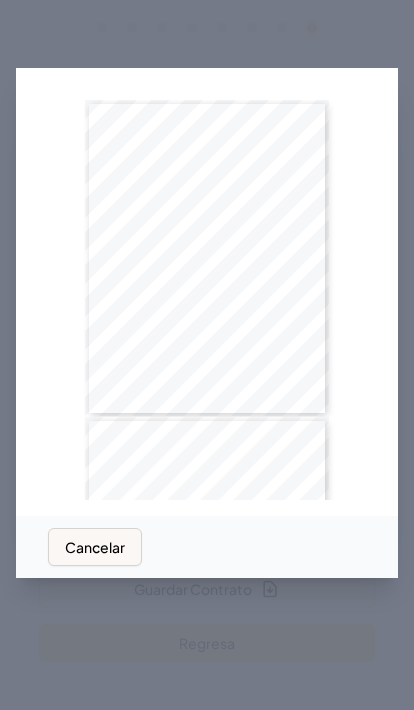 scroll, scrollTop: 0, scrollLeft: 0, axis: both 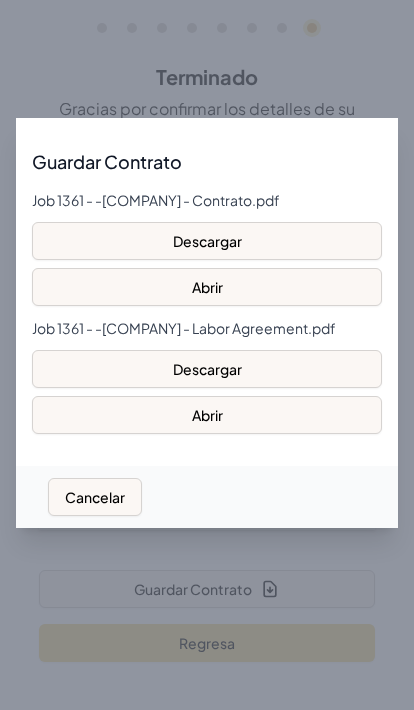 click on "Descargar" at bounding box center (207, 241) 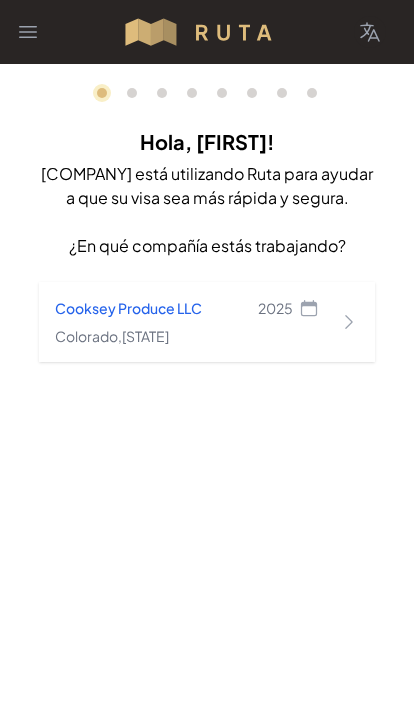 scroll, scrollTop: 1, scrollLeft: 0, axis: vertical 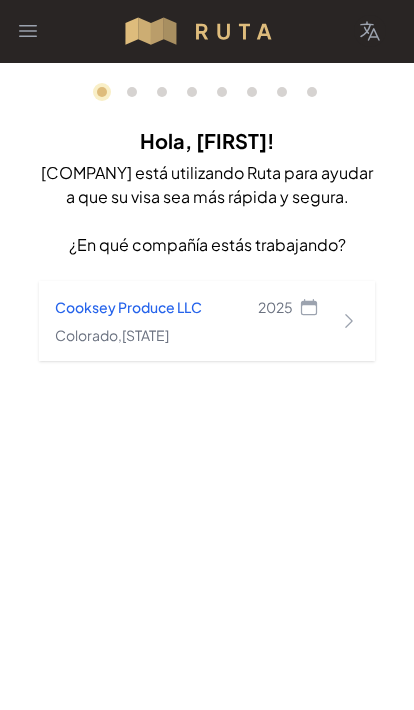 click on "Cooksey Produce LLC" at bounding box center [128, 308] 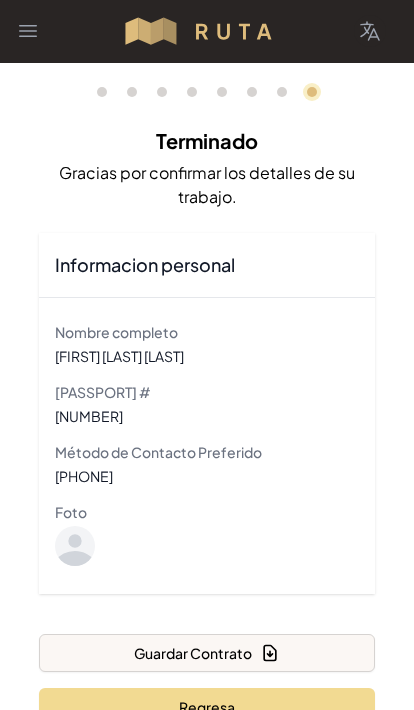 scroll, scrollTop: 66, scrollLeft: 0, axis: vertical 